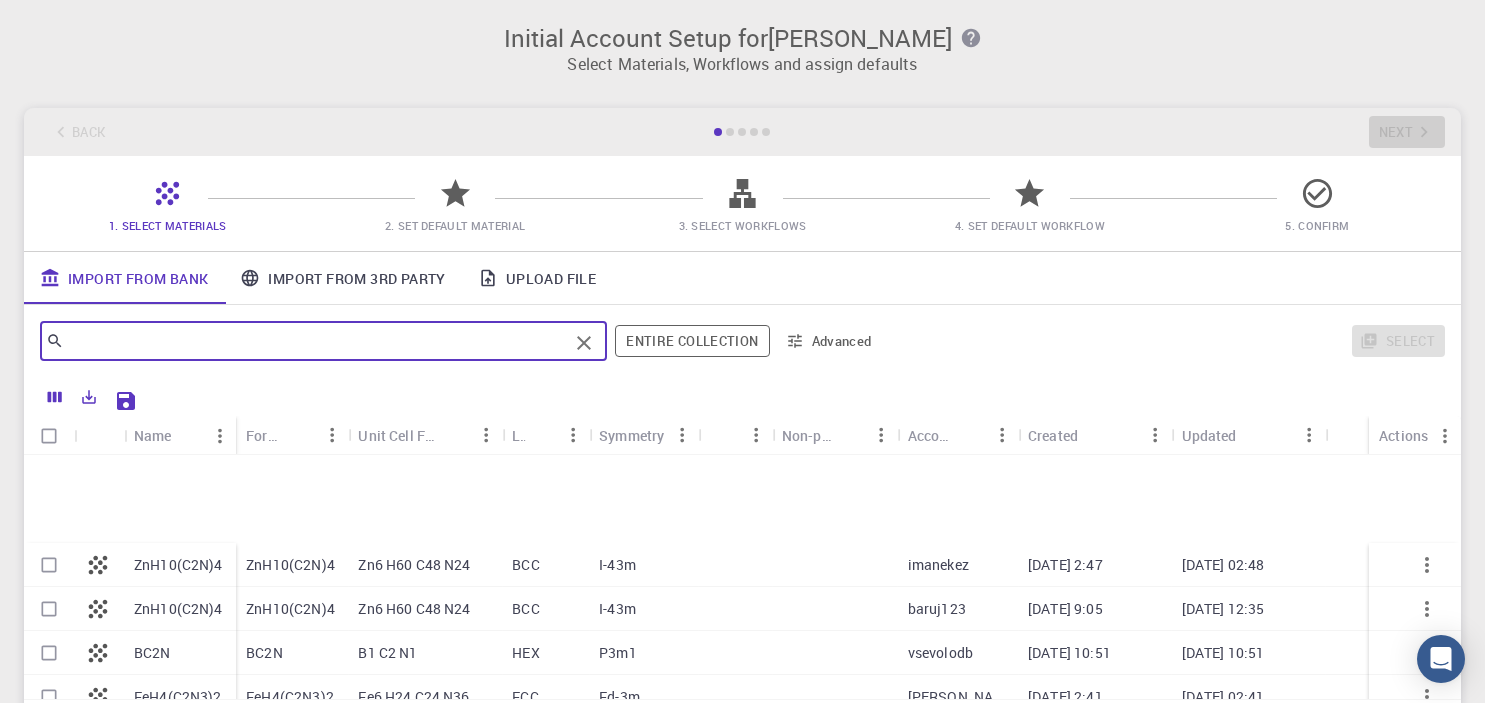 scroll, scrollTop: 0, scrollLeft: 0, axis: both 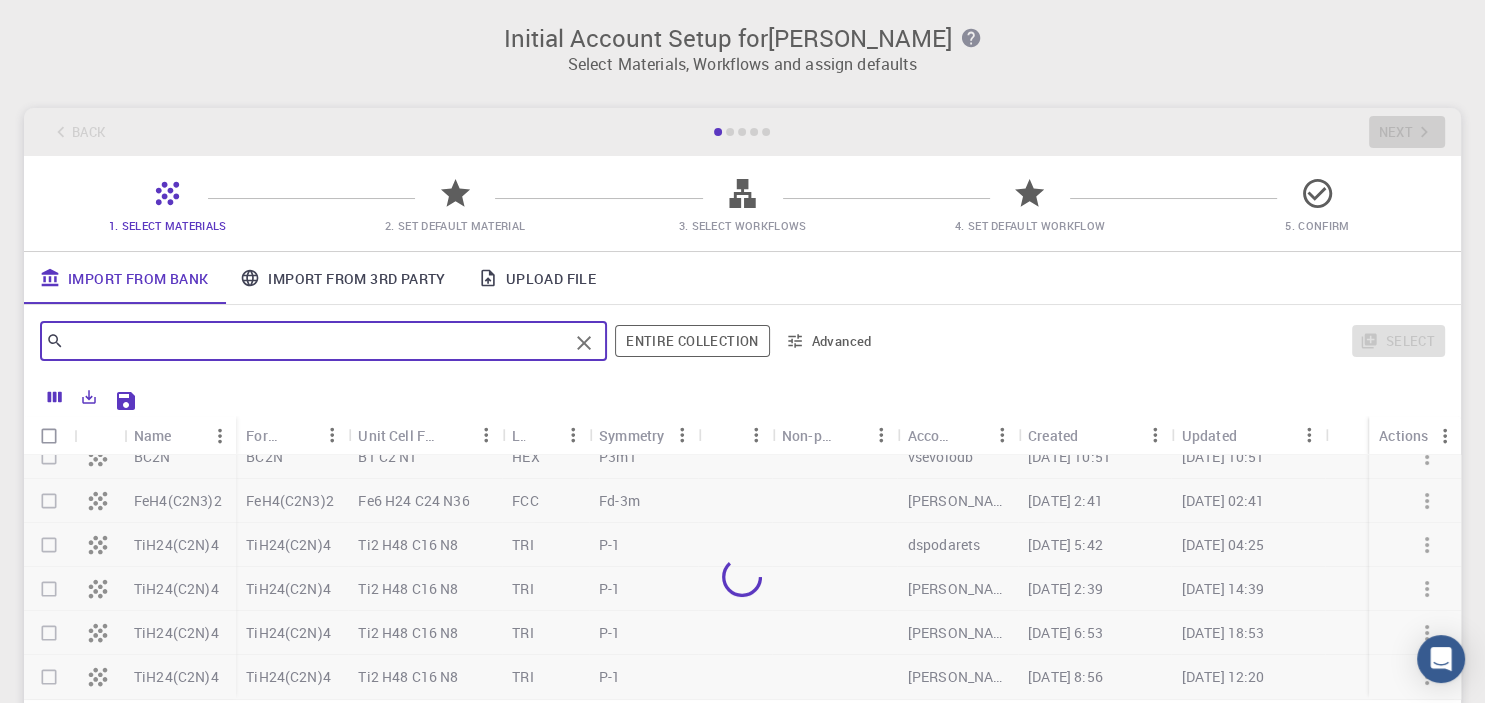 click on "Import From 3rd Party" at bounding box center (342, 278) 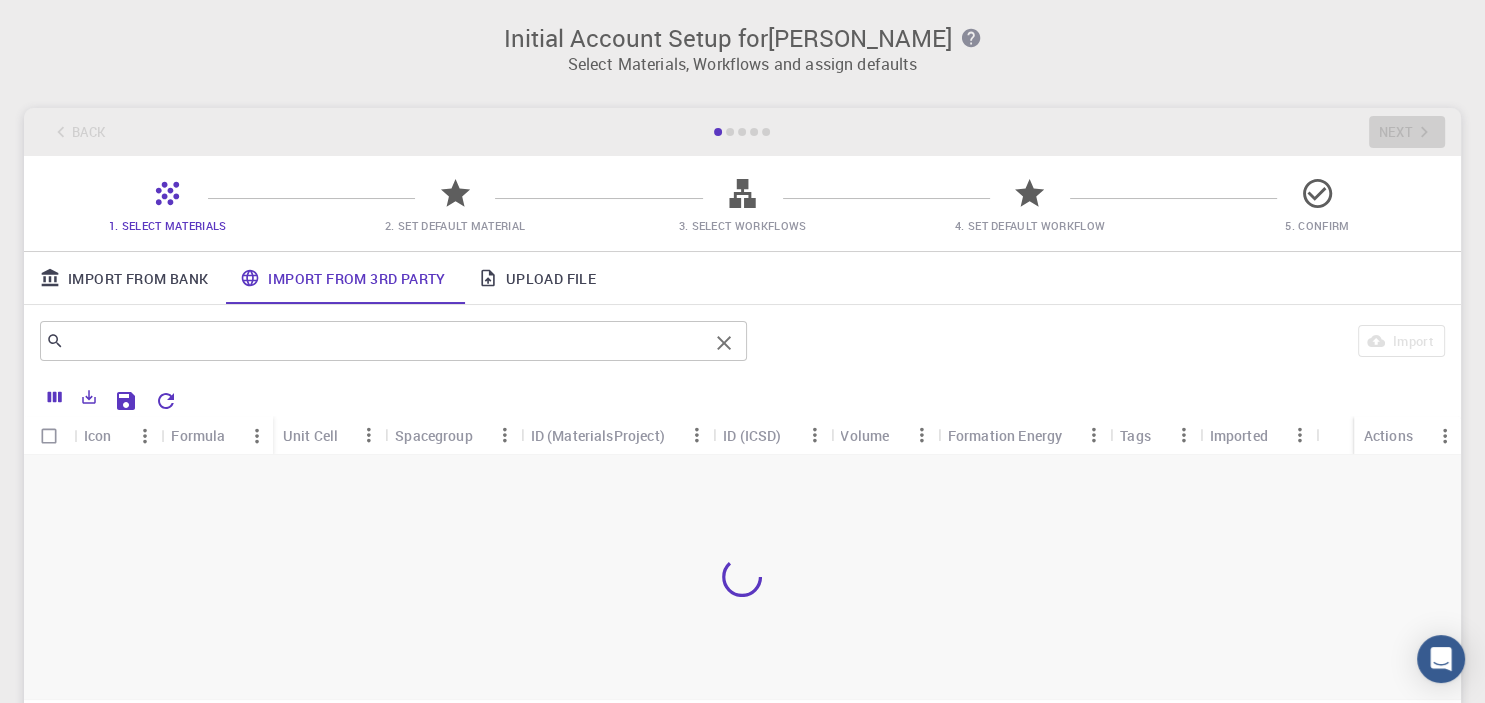click at bounding box center (386, 341) 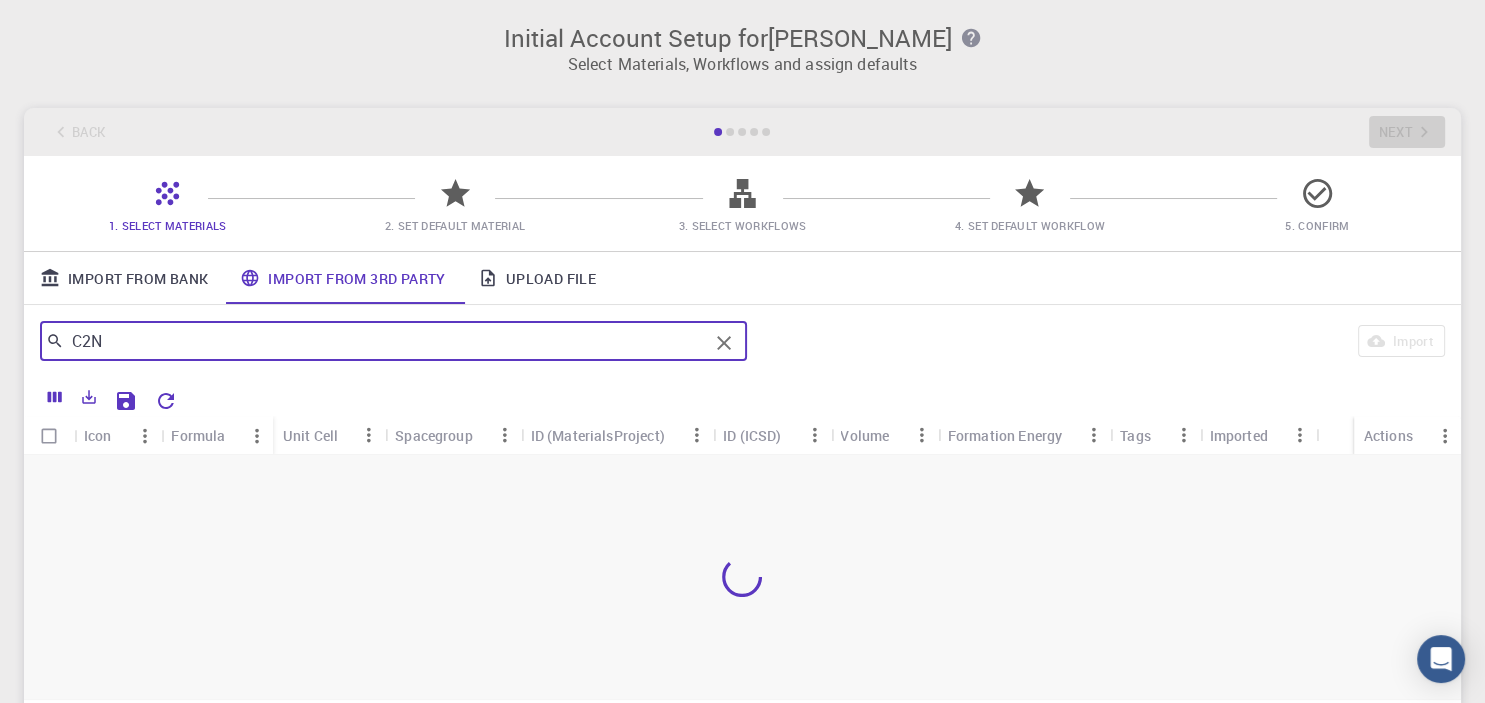 click on "C2N" at bounding box center (386, 341) 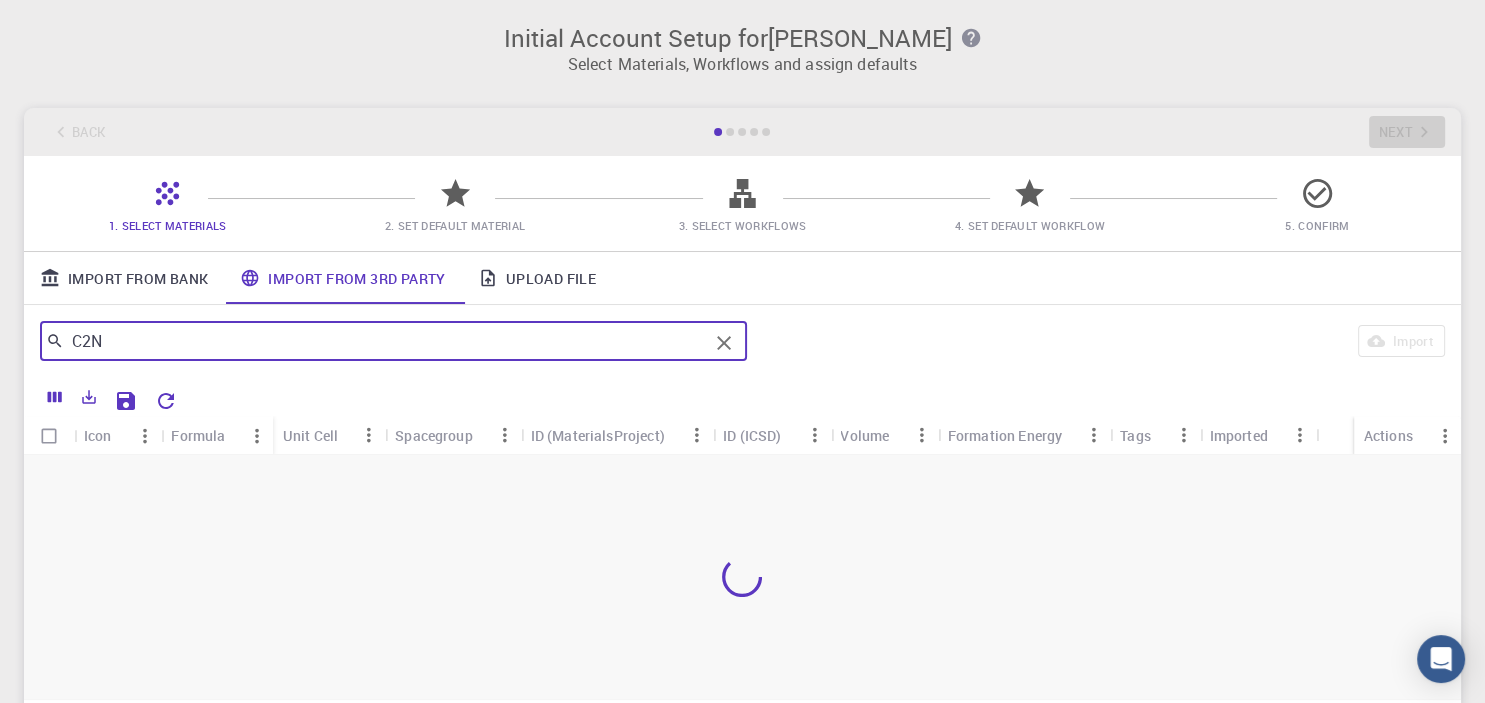 type on "C2N" 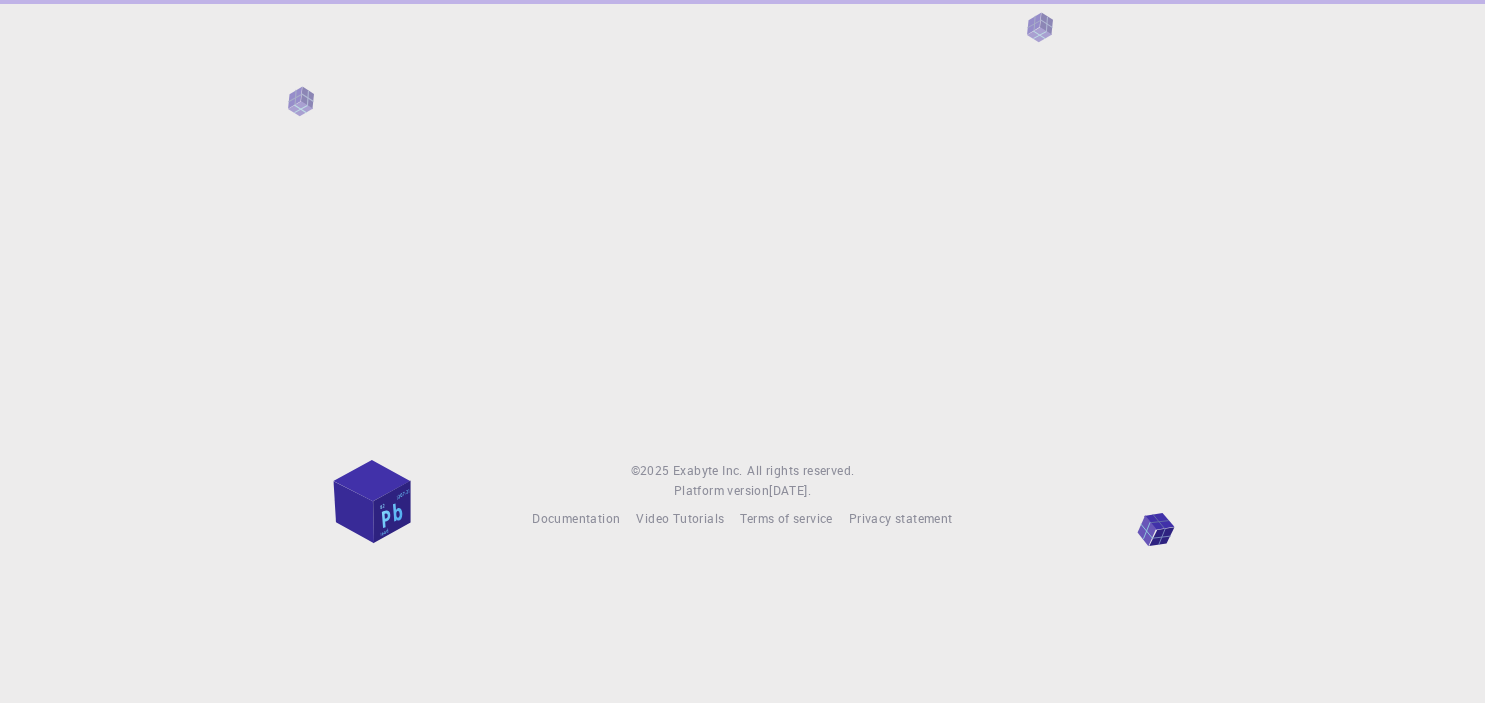 scroll, scrollTop: 0, scrollLeft: 0, axis: both 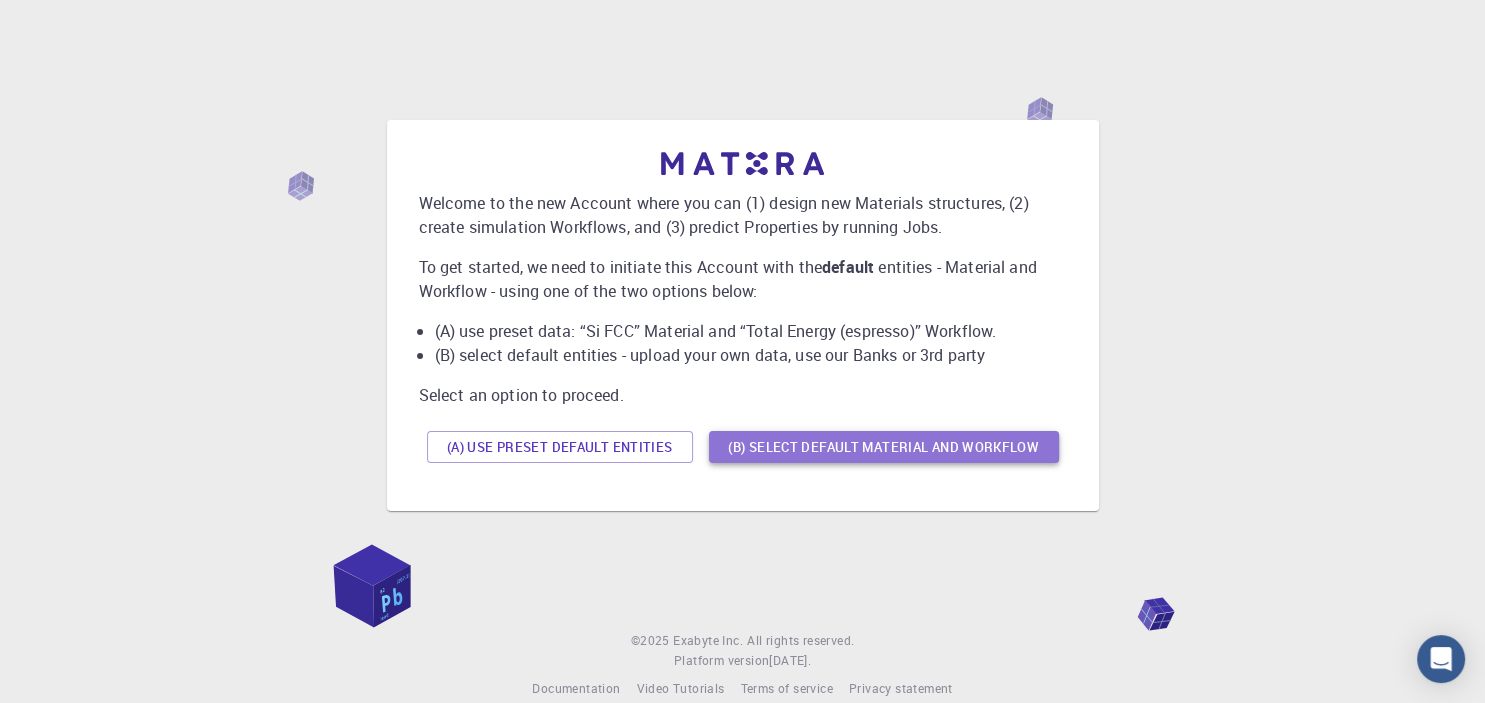 click on "(B) Select default material and workflow" at bounding box center [884, 447] 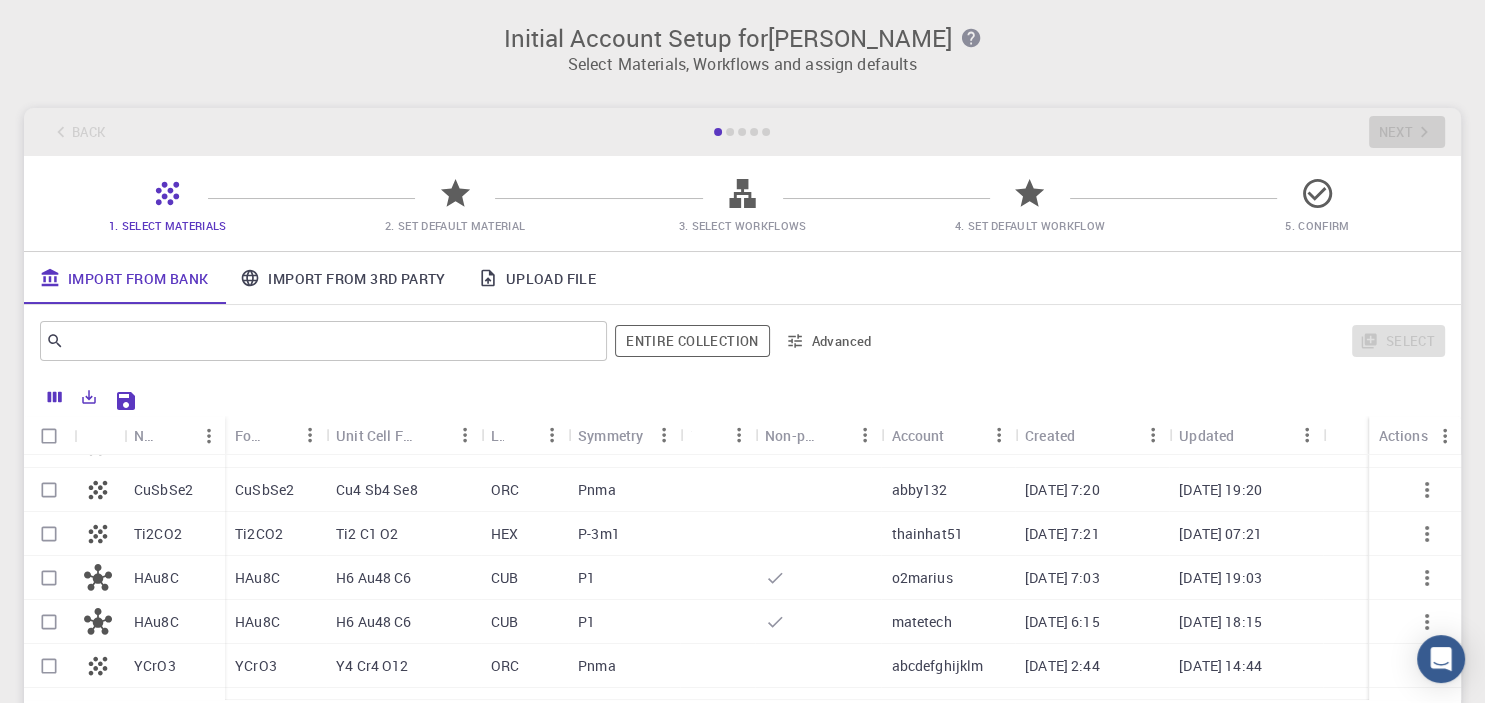 scroll, scrollTop: 636, scrollLeft: 0, axis: vertical 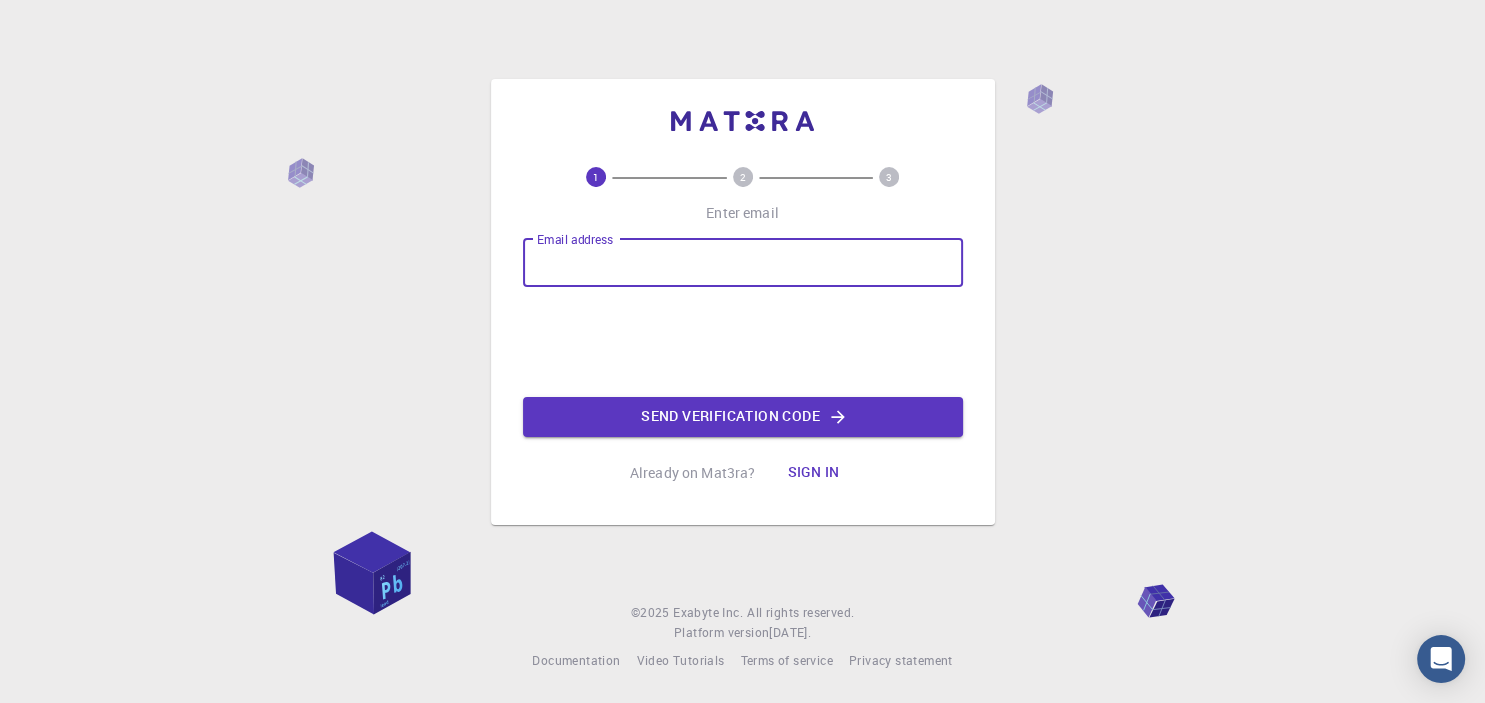 click on "Email address" at bounding box center [743, 263] 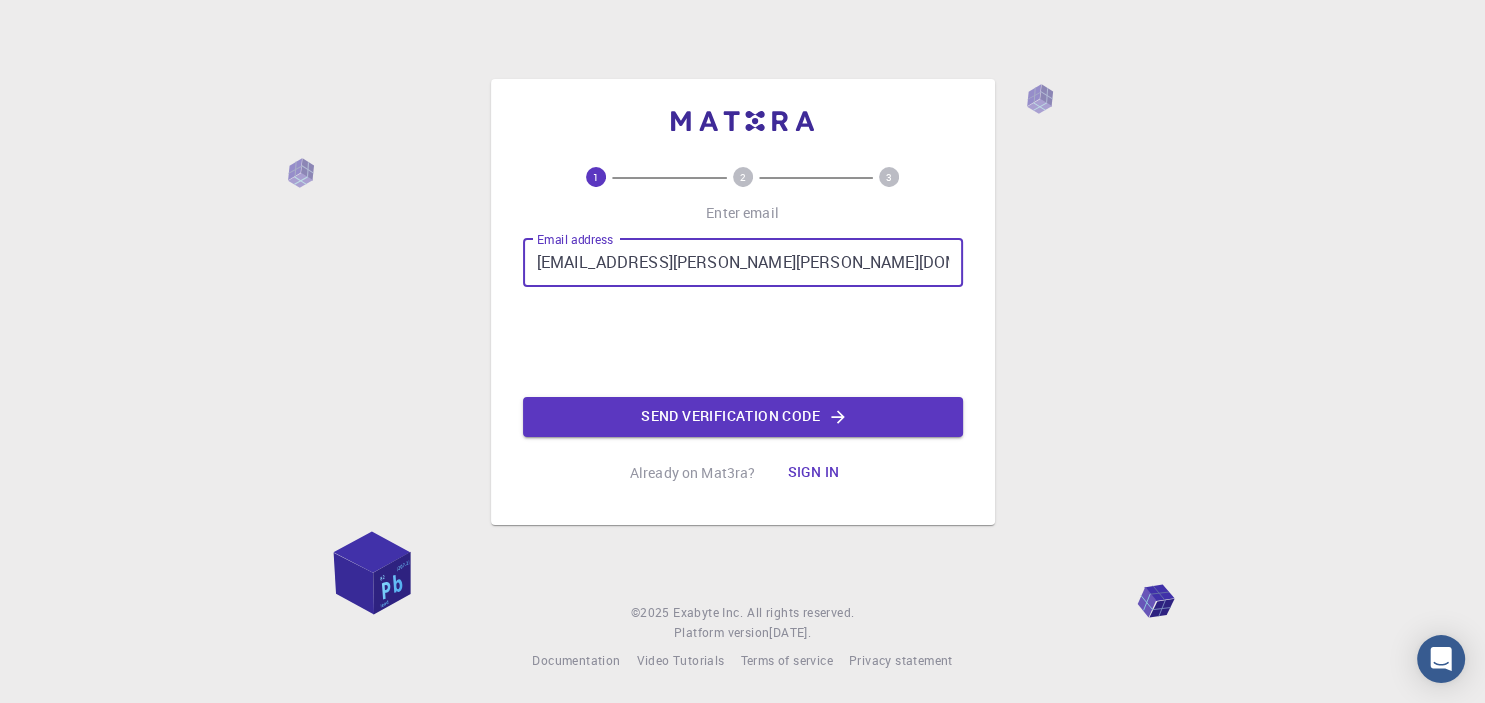 type on "[EMAIL_ADDRESS][PERSON_NAME][PERSON_NAME][DOMAIN_NAME]" 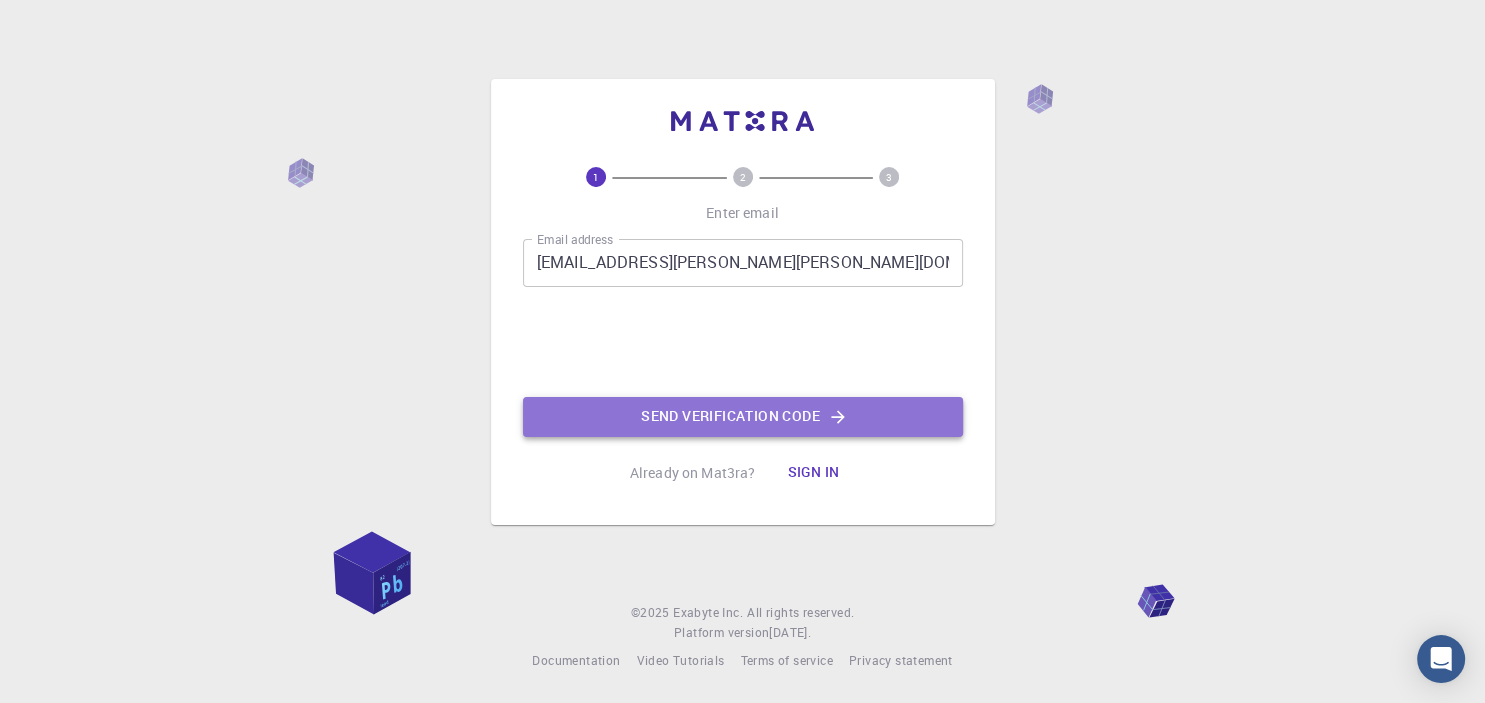 click on "Send verification code" 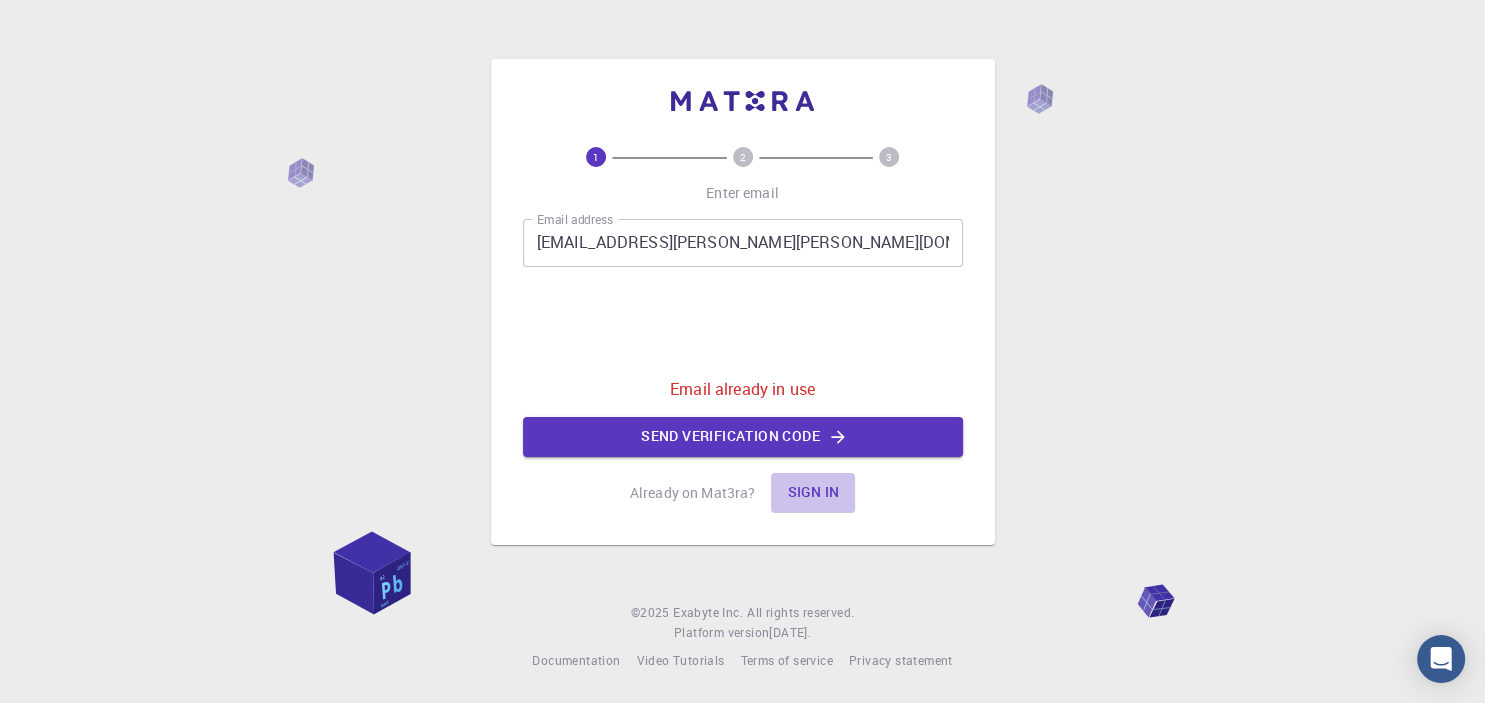 click on "Sign in" at bounding box center (813, 493) 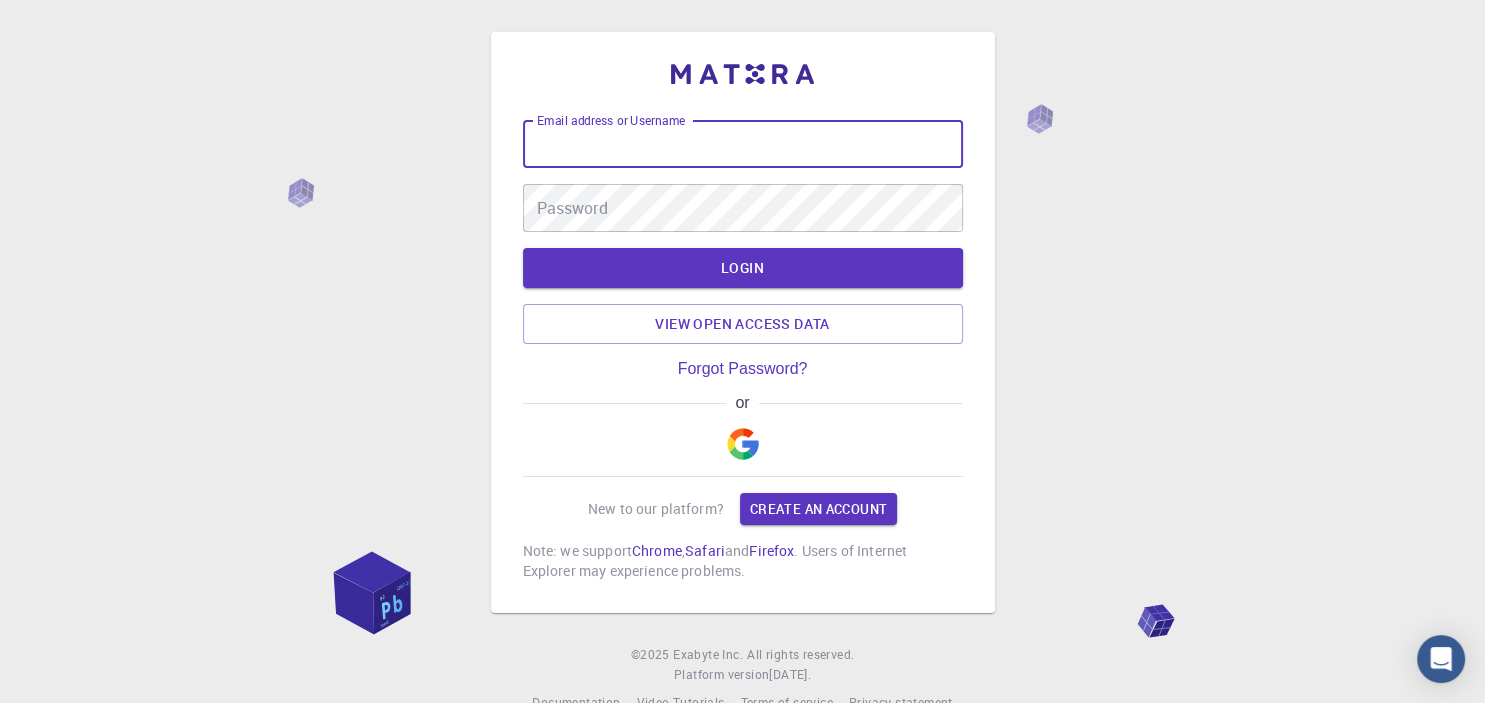 click on "Email address or Username" at bounding box center [743, 144] 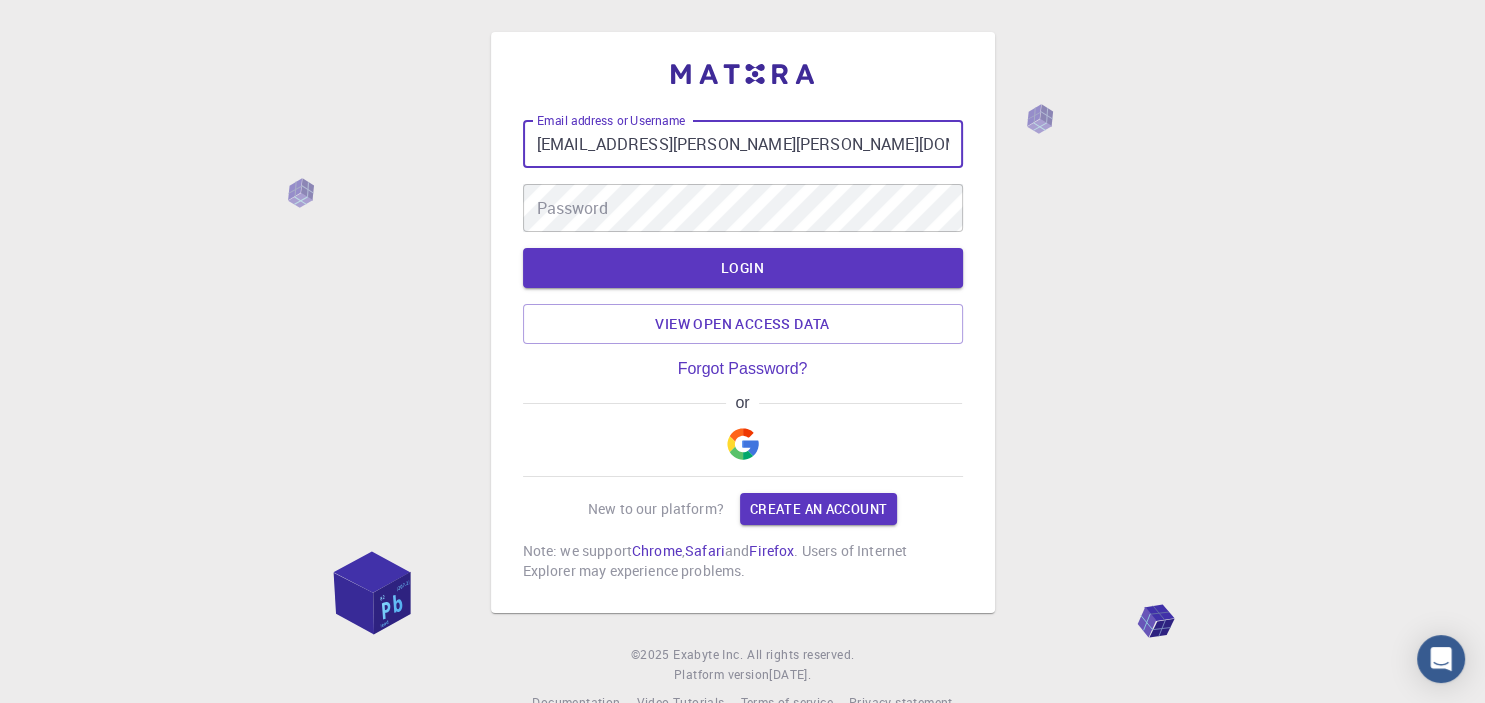 type on "[EMAIL_ADDRESS][PERSON_NAME][PERSON_NAME][DOMAIN_NAME]" 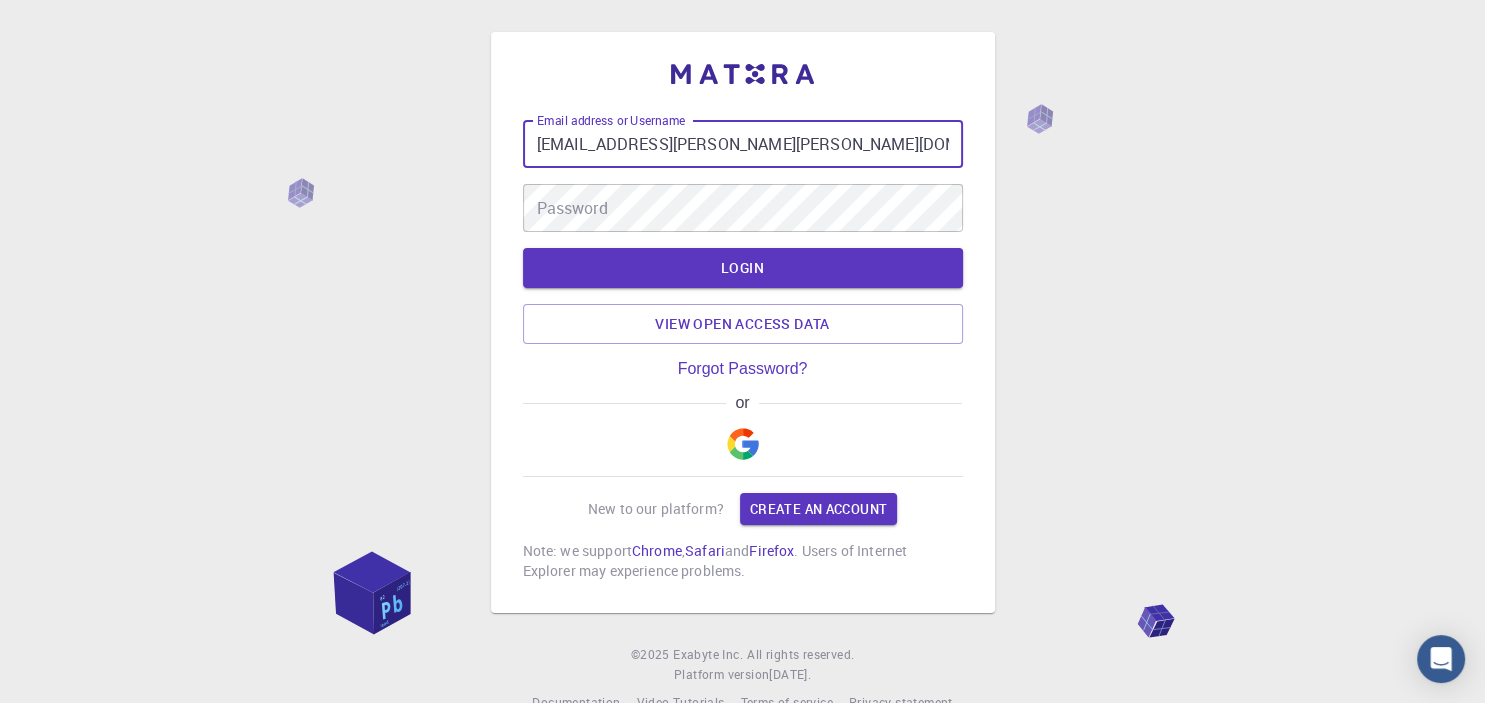 drag, startPoint x: 794, startPoint y: 150, endPoint x: 500, endPoint y: 166, distance: 294.43506 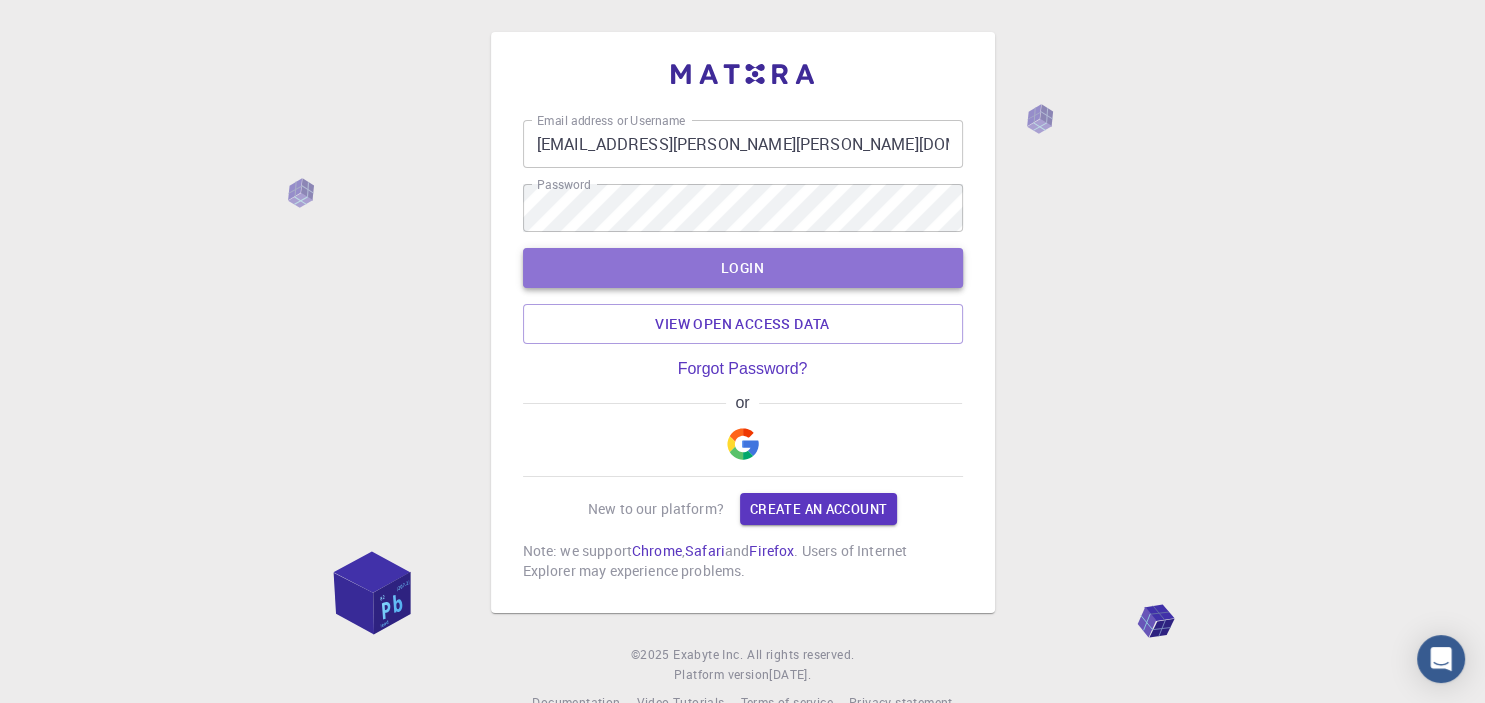 click on "LOGIN" at bounding box center (743, 268) 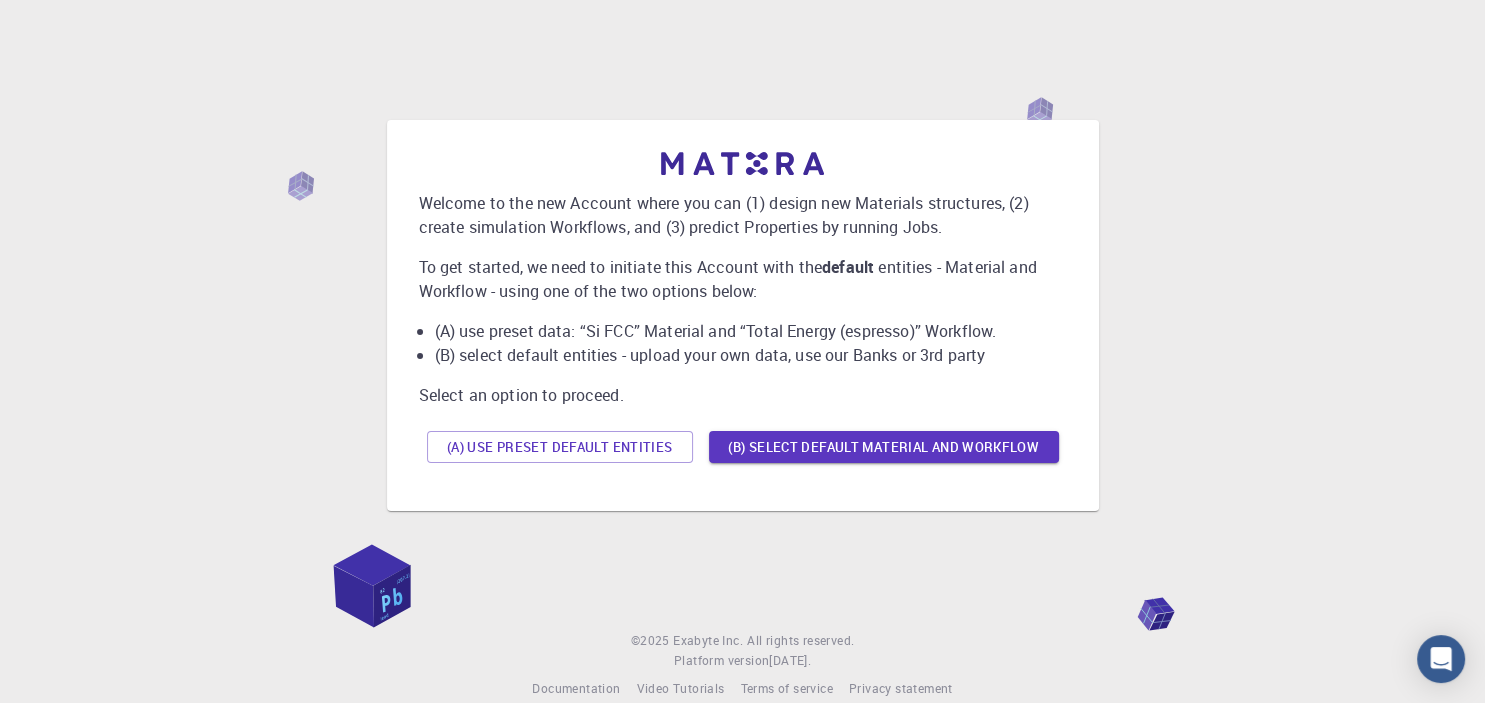 scroll, scrollTop: 0, scrollLeft: 0, axis: both 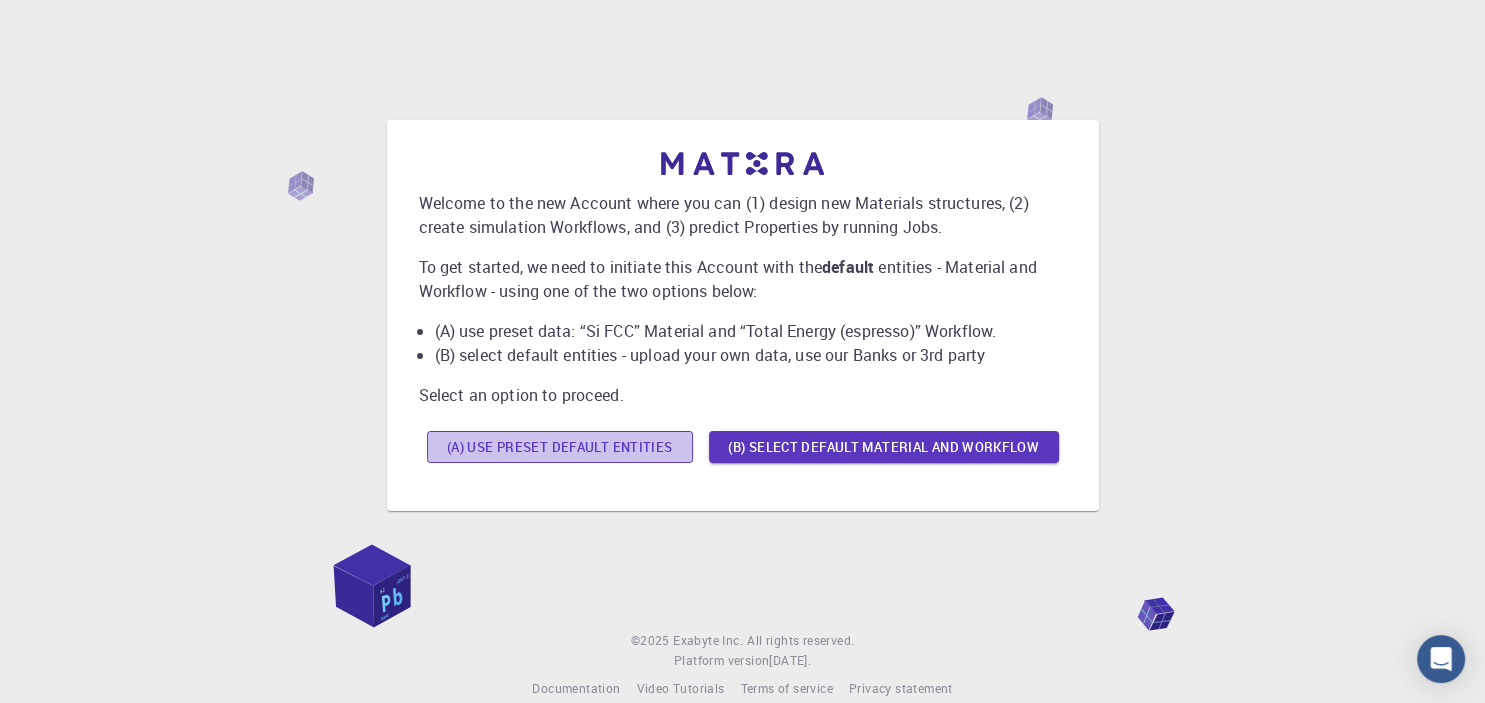 click on "(A) Use preset default entities" at bounding box center (560, 447) 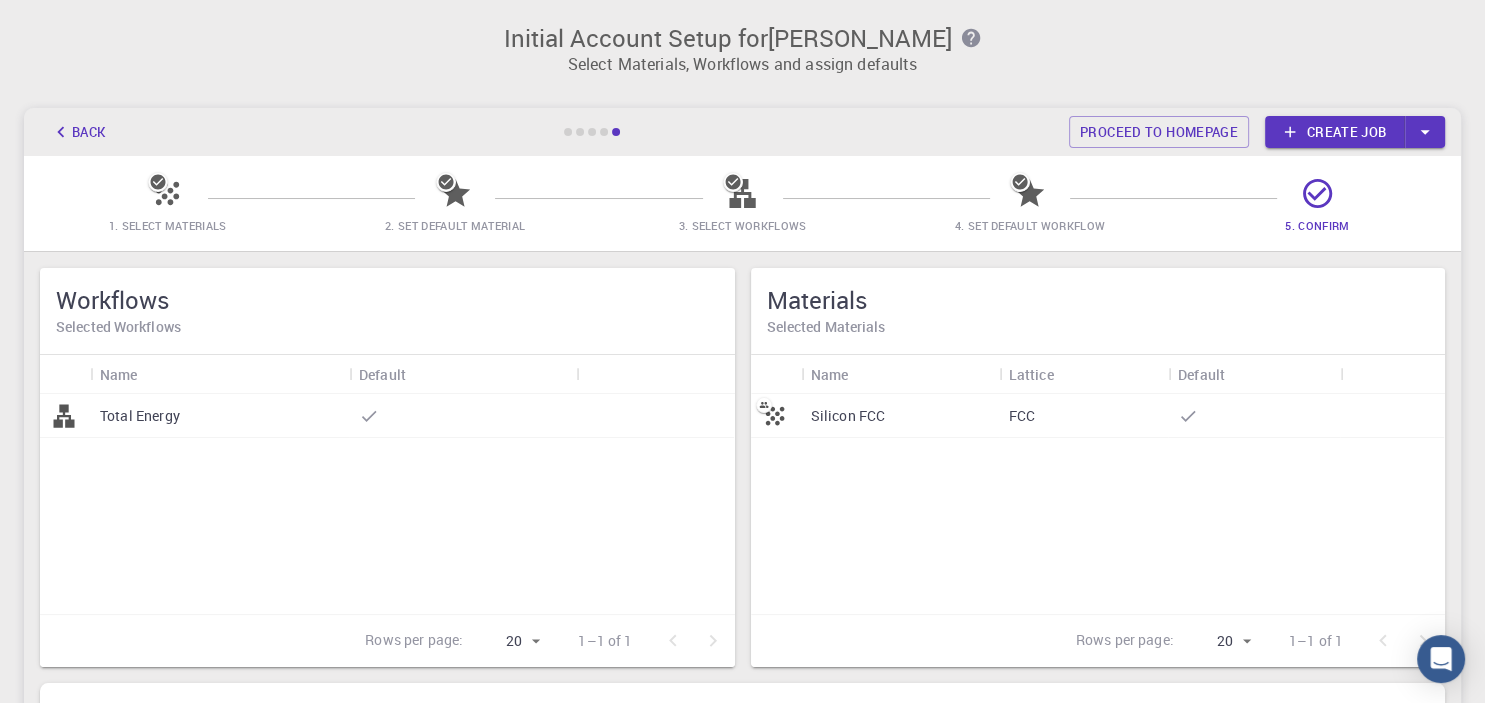 click on "Total Energy" at bounding box center [219, 416] 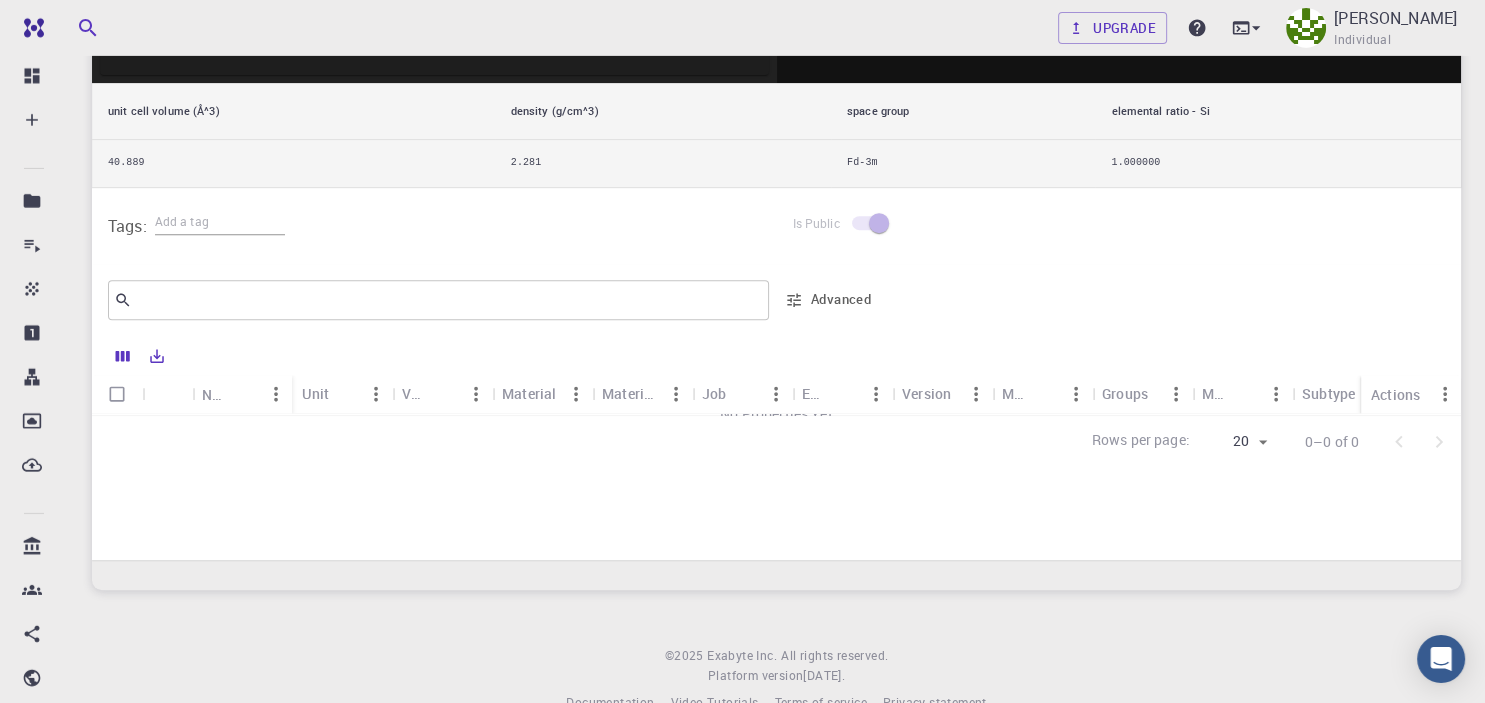 scroll, scrollTop: 731, scrollLeft: 0, axis: vertical 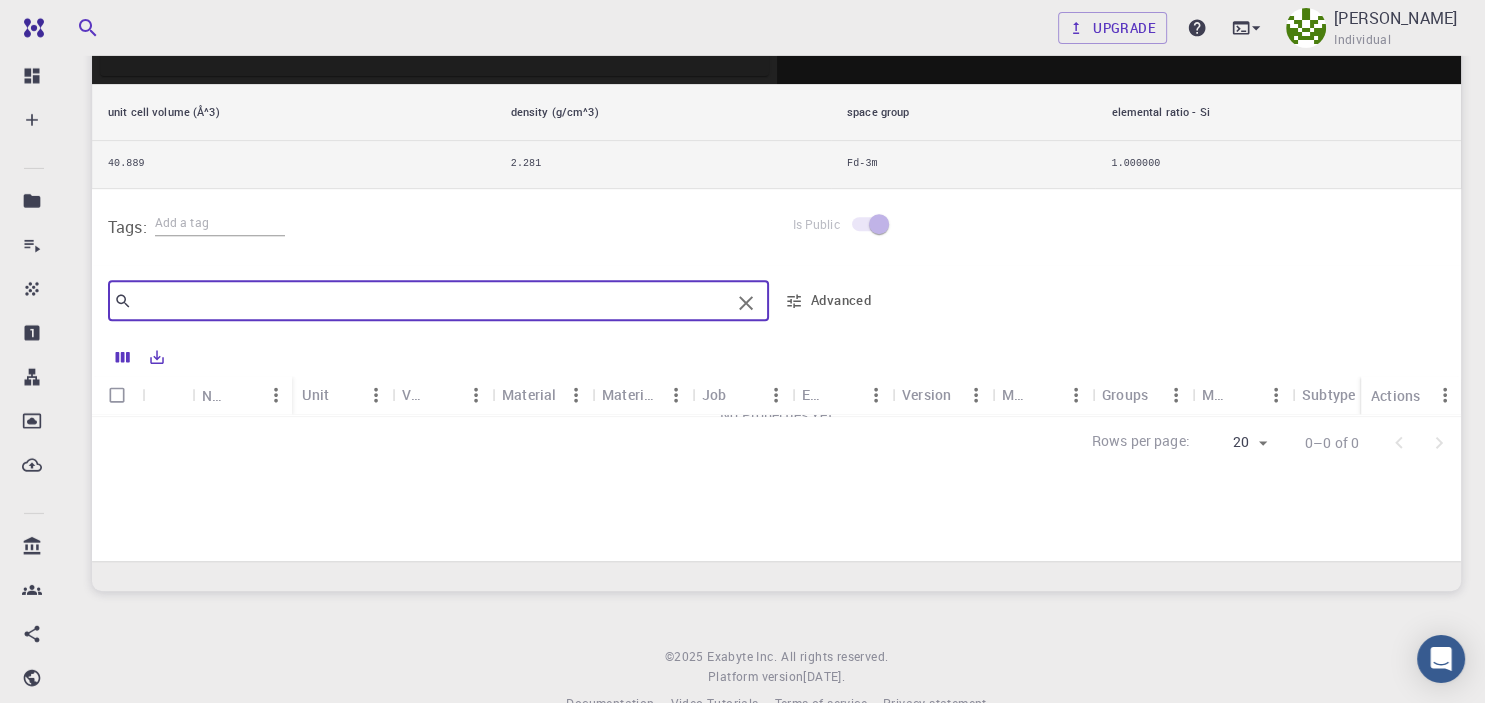 click at bounding box center (431, 301) 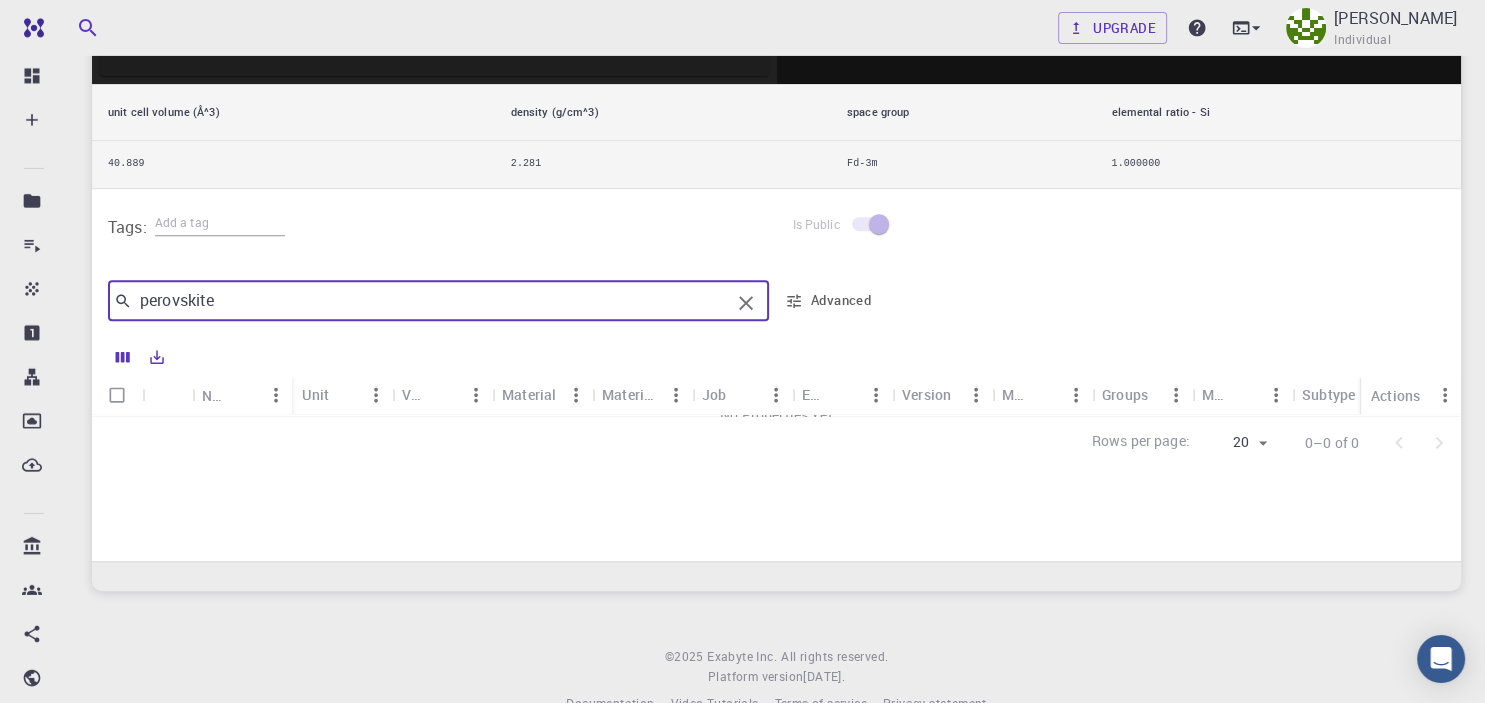 type on "perovskite" 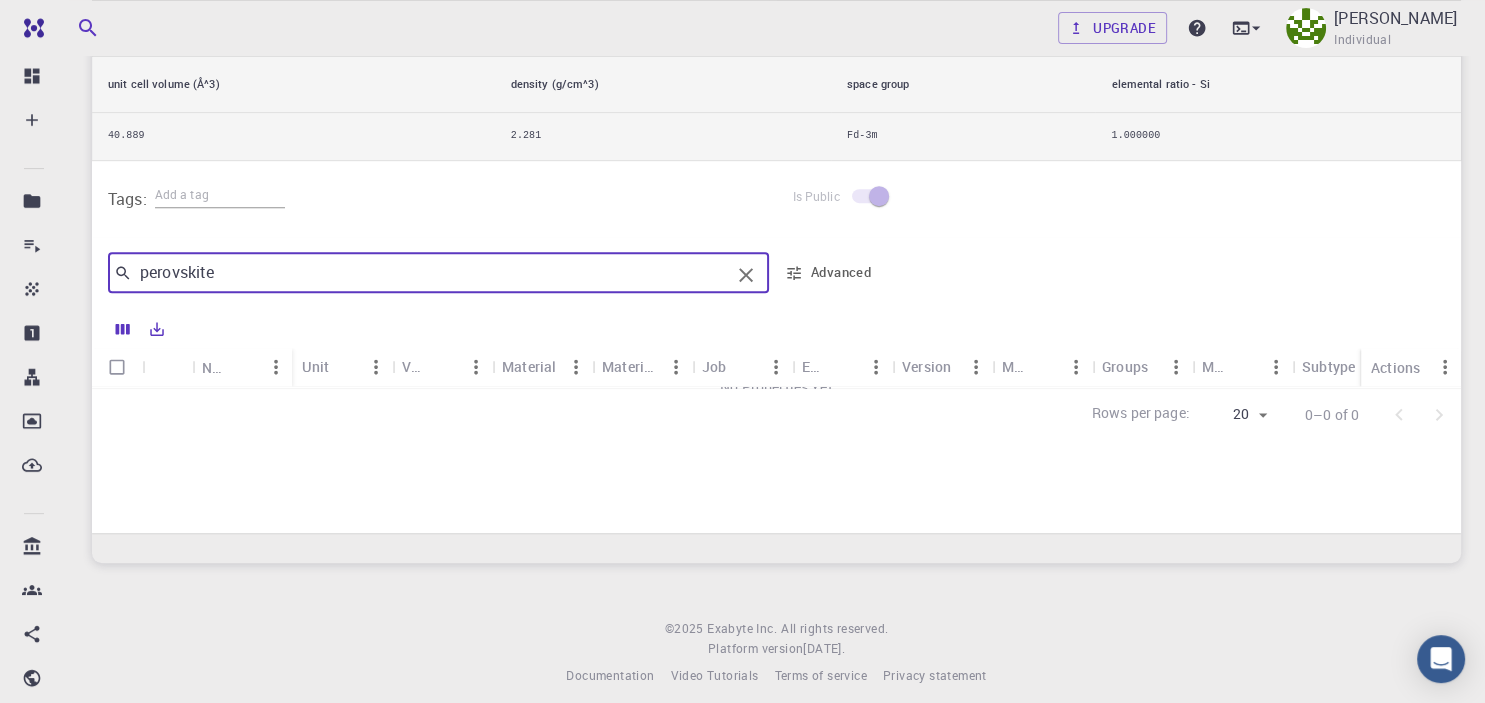 scroll, scrollTop: 771, scrollLeft: 0, axis: vertical 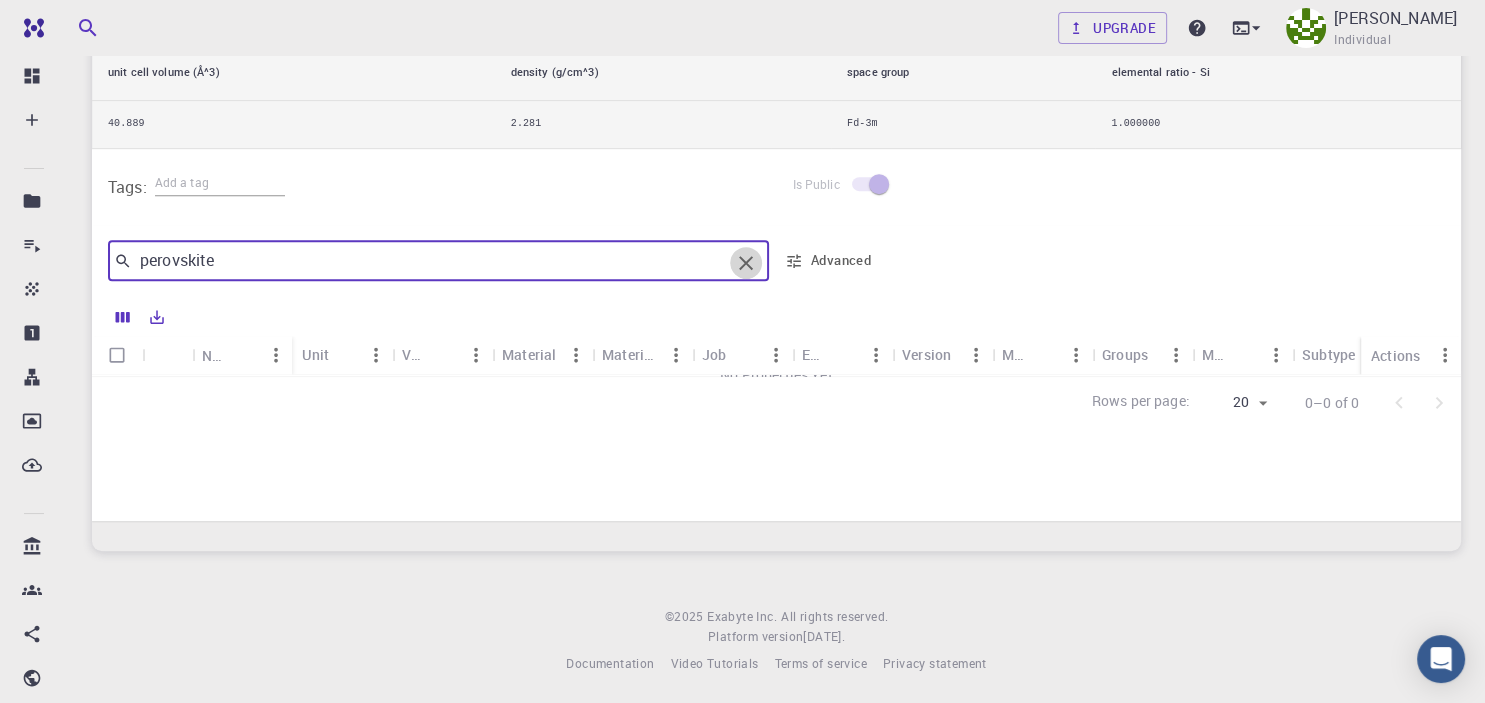 click 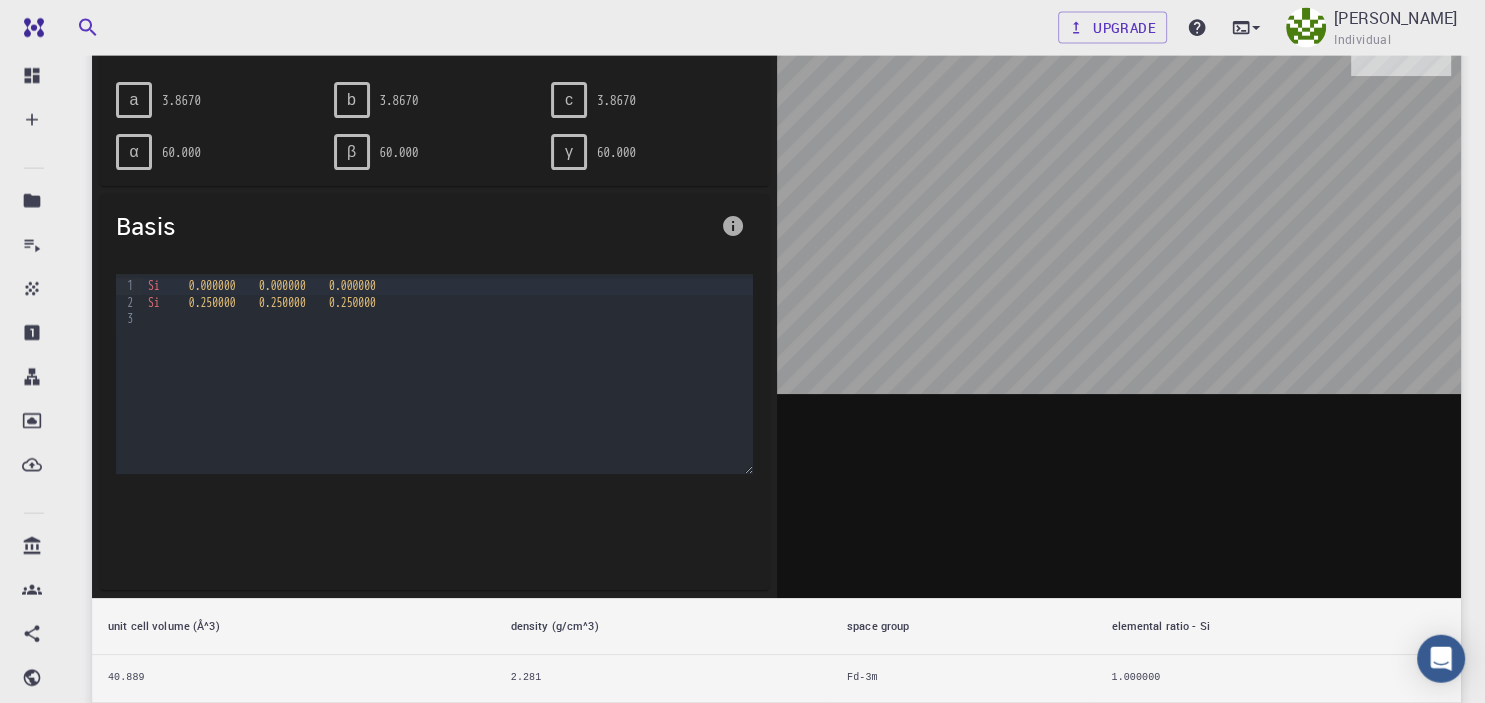 scroll, scrollTop: 0, scrollLeft: 0, axis: both 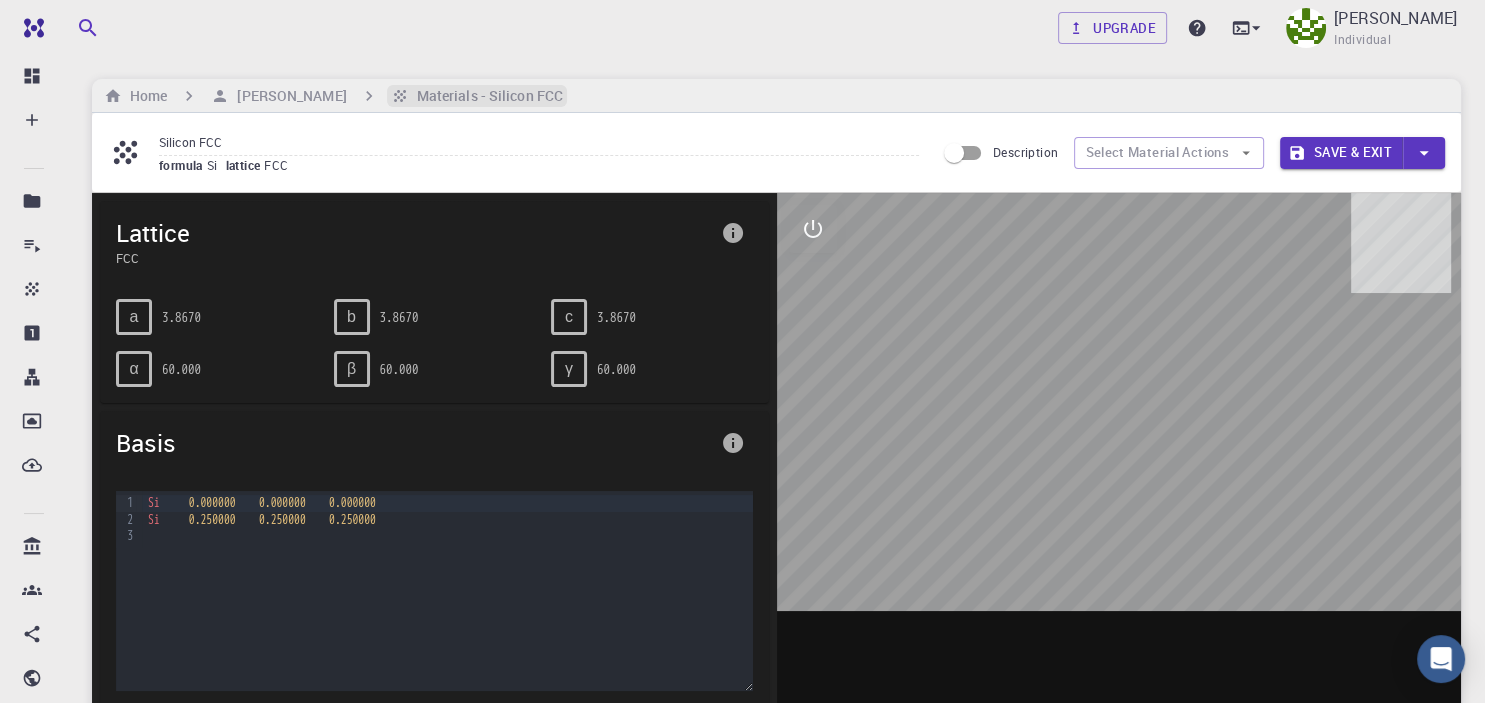 click on "Materials - Silicon FCC" at bounding box center [486, 96] 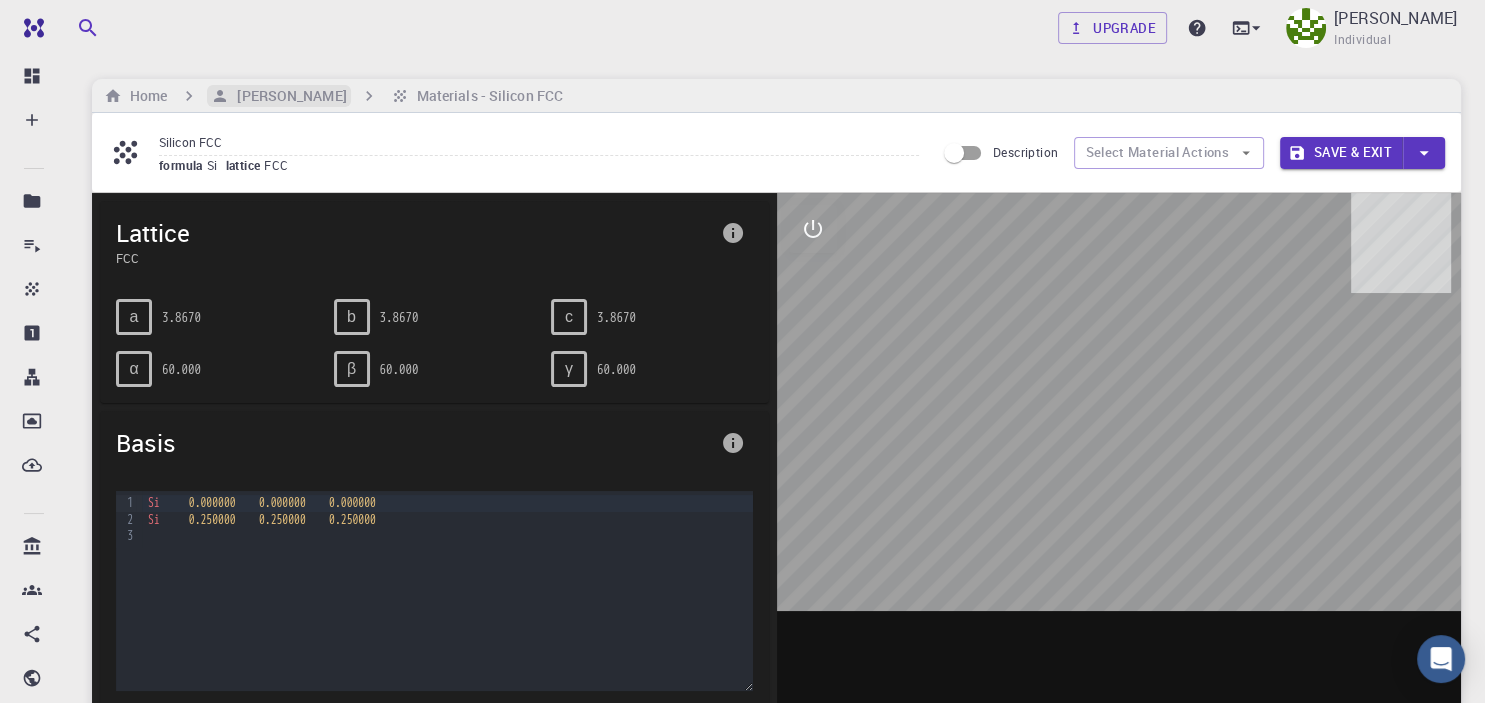 click on "[PERSON_NAME]" at bounding box center (287, 96) 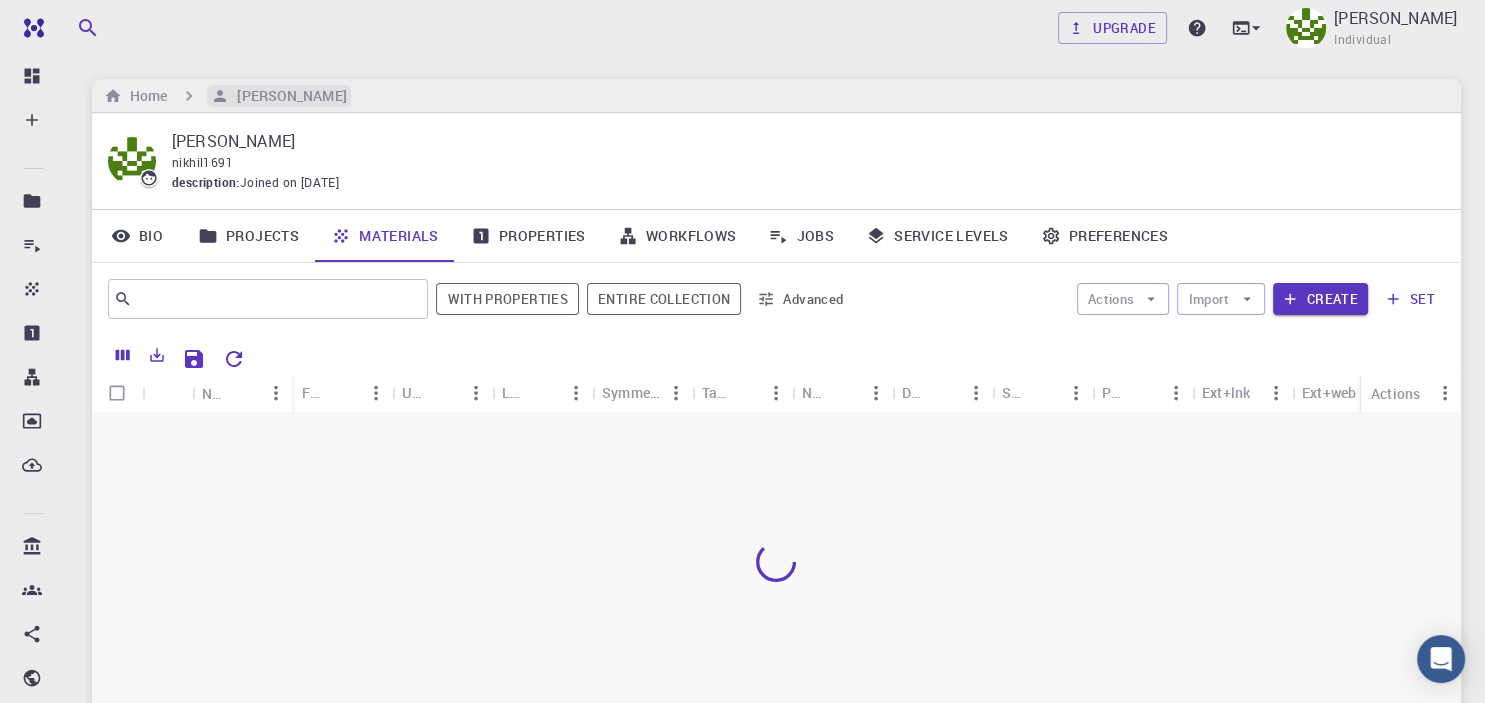 click on "[PERSON_NAME]" at bounding box center [287, 96] 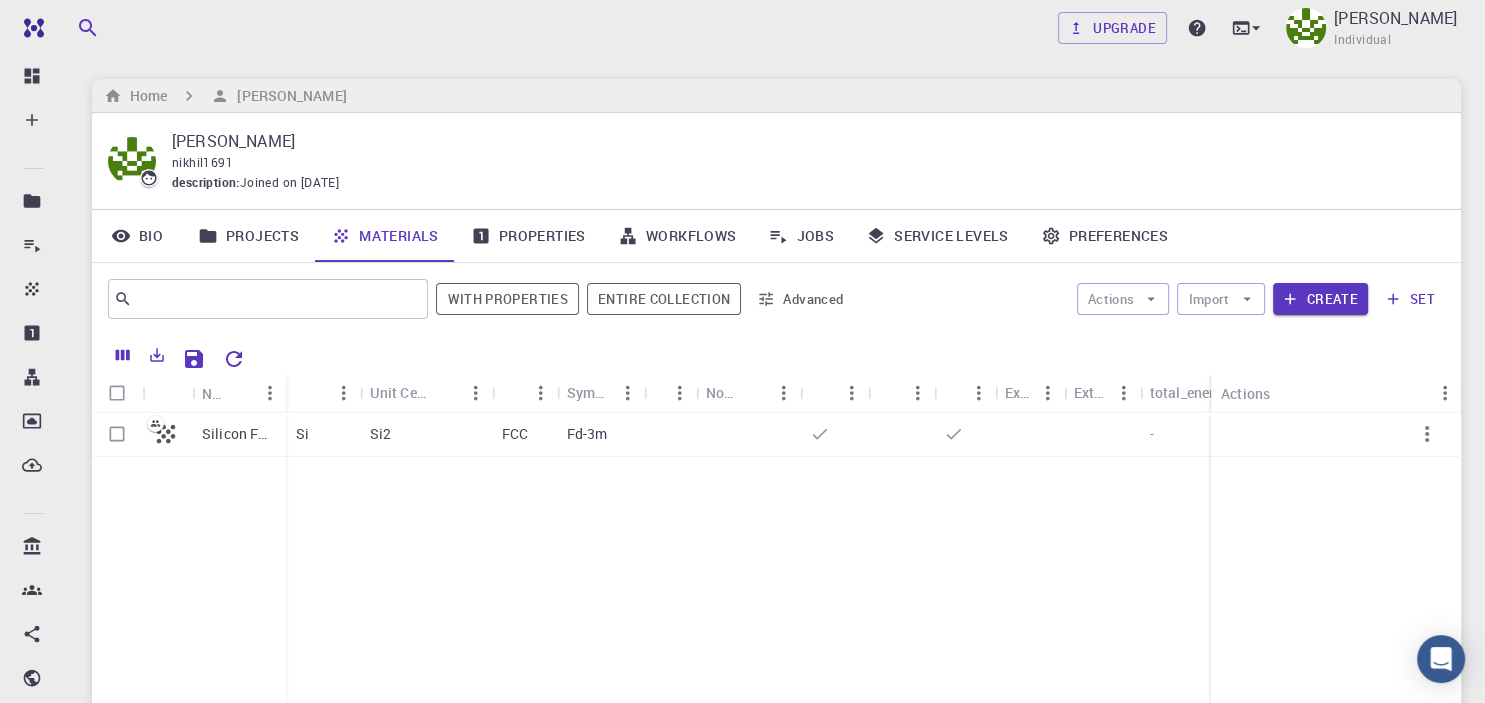 click on "Properties" at bounding box center [528, 236] 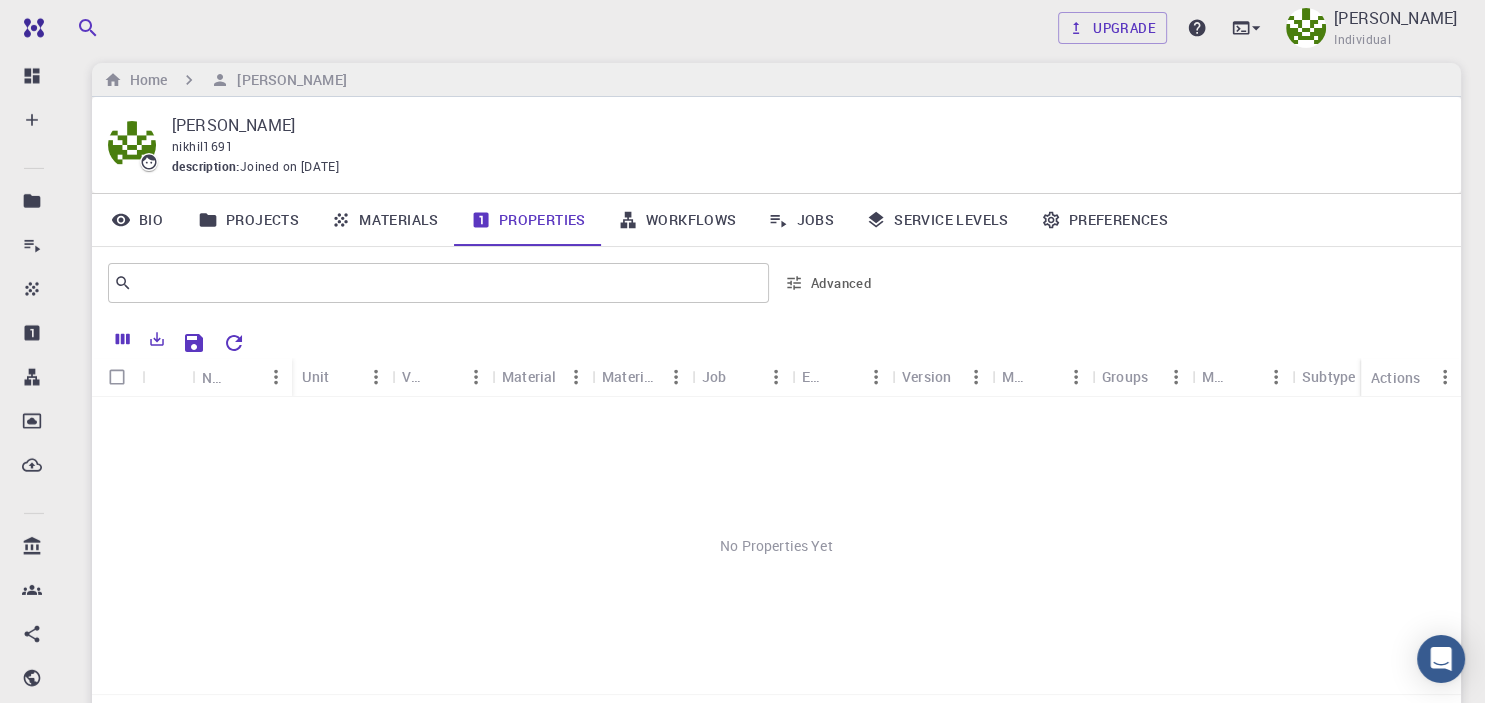 scroll, scrollTop: 0, scrollLeft: 0, axis: both 